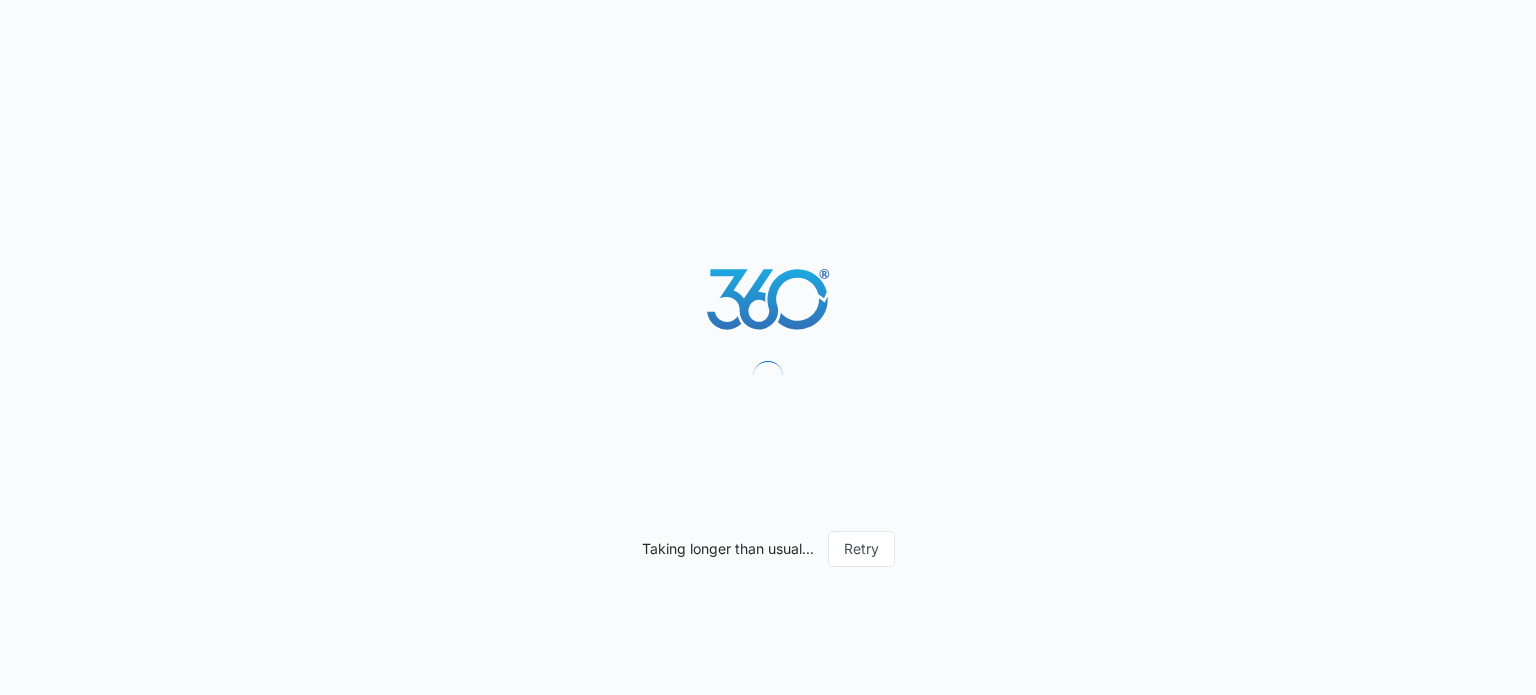 scroll, scrollTop: 0, scrollLeft: 0, axis: both 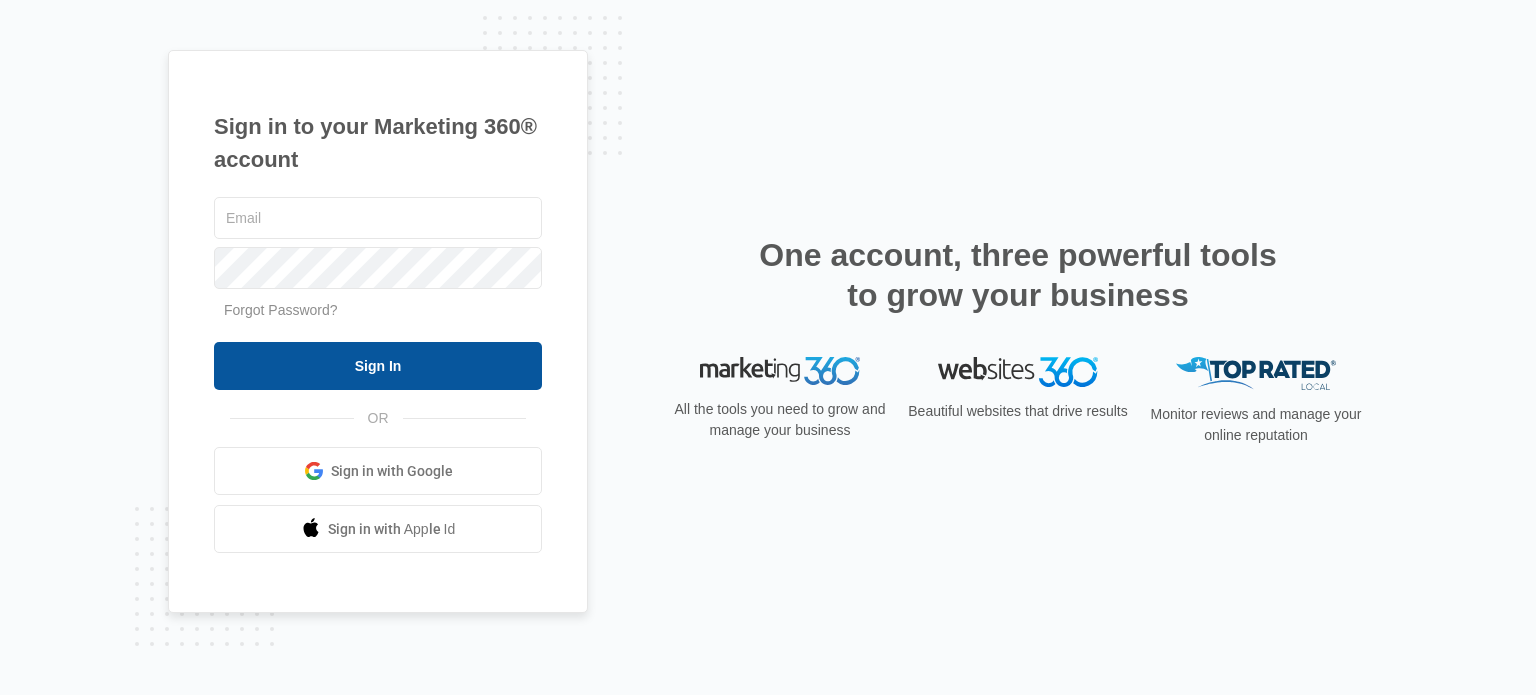 type on "[EMAIL]" 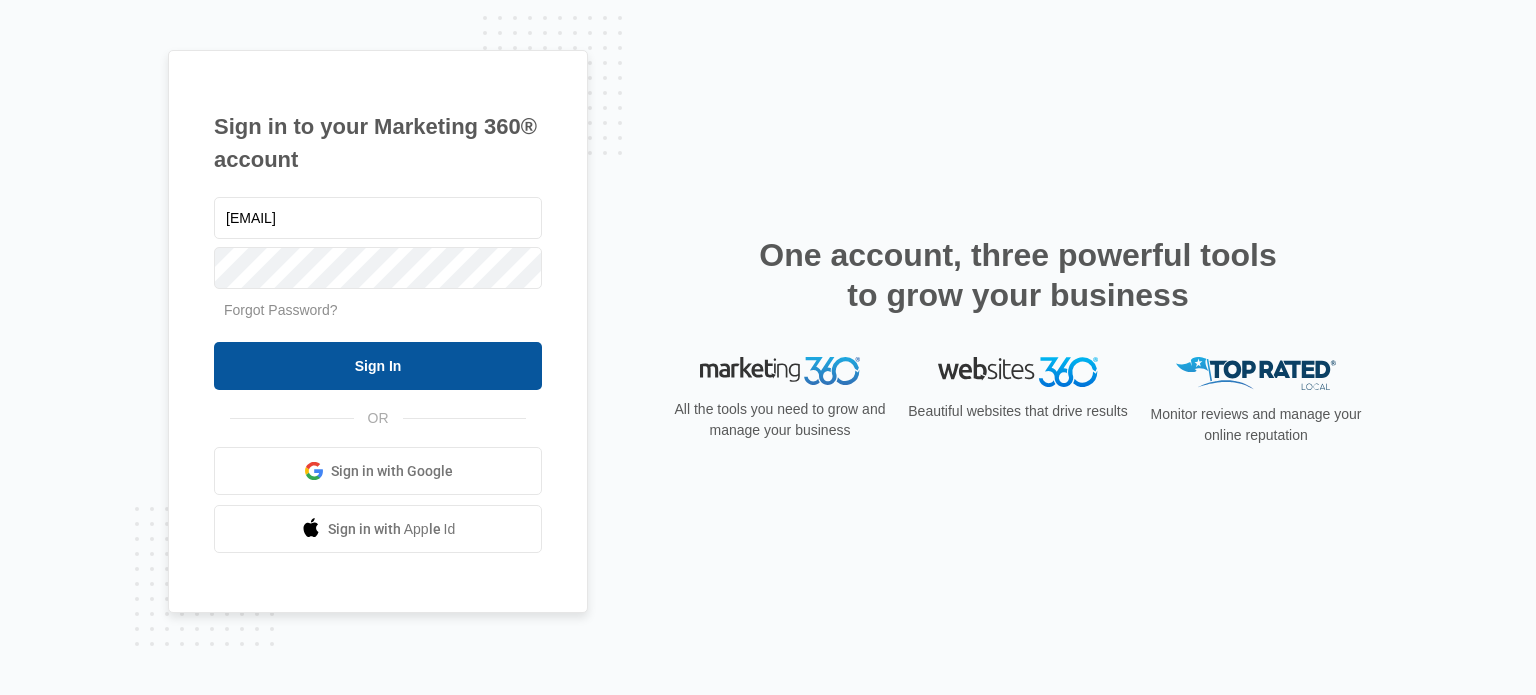 click on "Sign In" at bounding box center [378, 366] 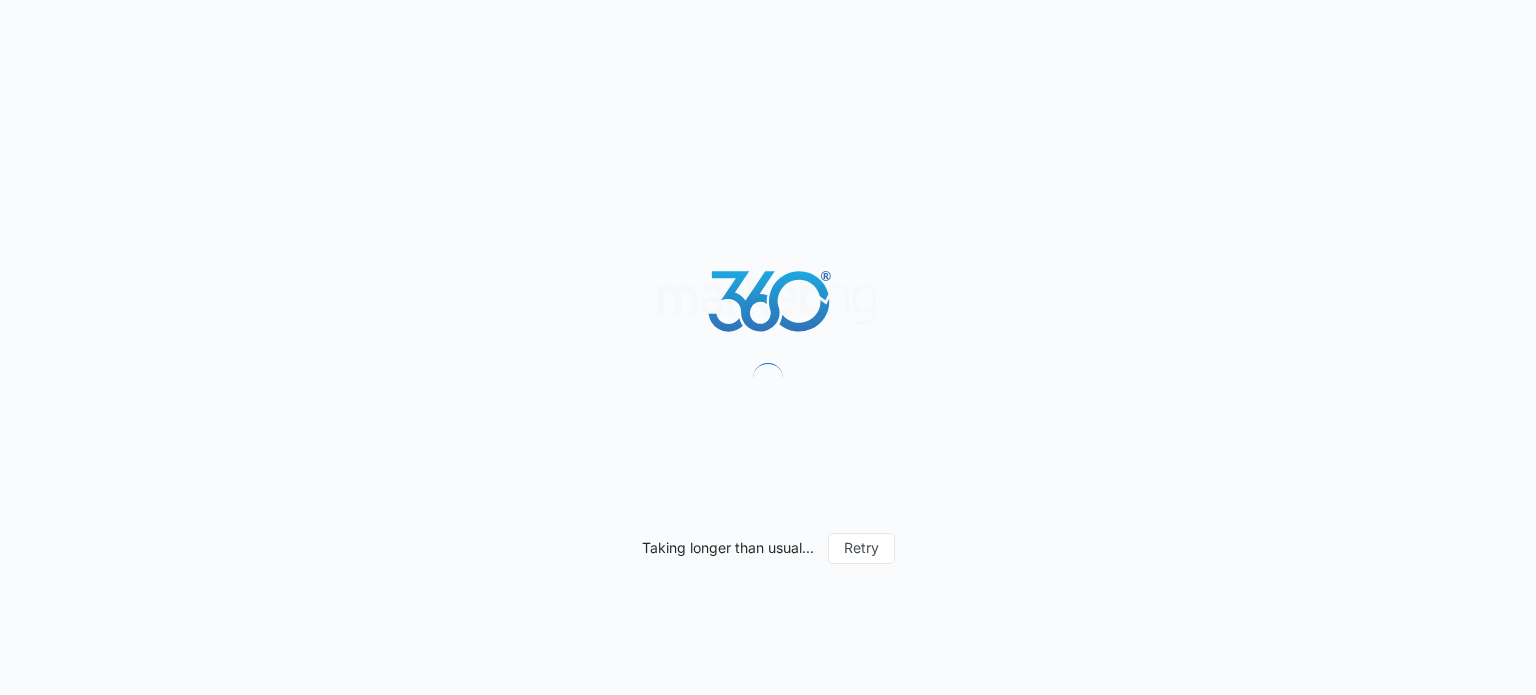 scroll, scrollTop: 0, scrollLeft: 0, axis: both 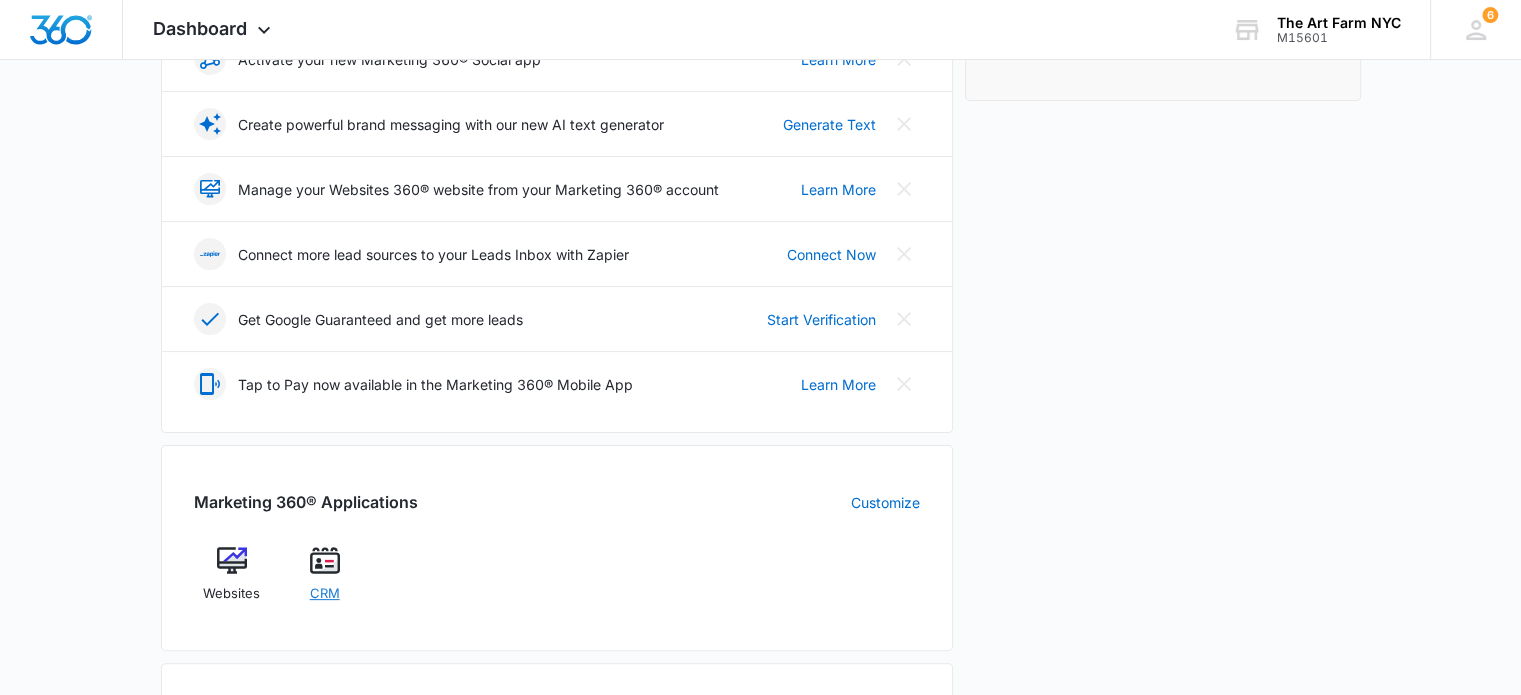 click on "CRM" at bounding box center (324, 581) 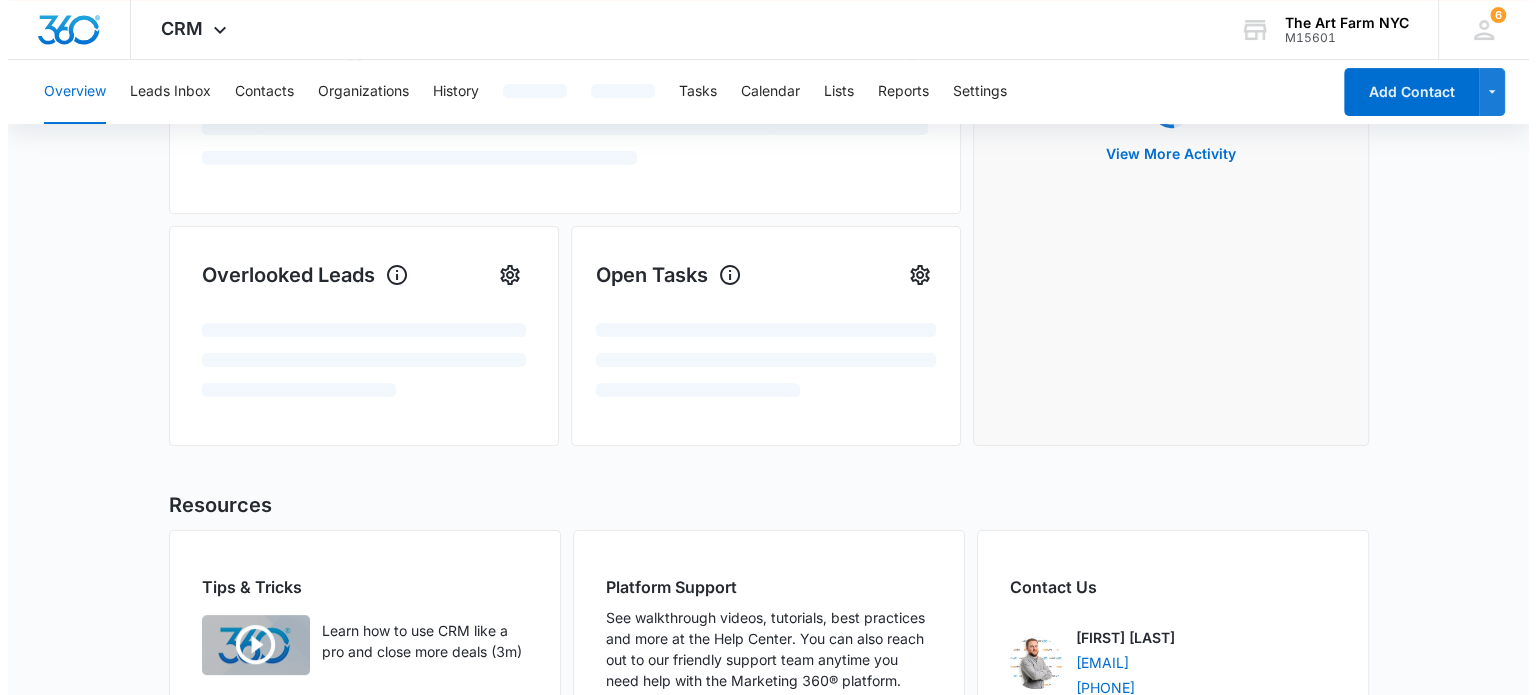 scroll, scrollTop: 0, scrollLeft: 0, axis: both 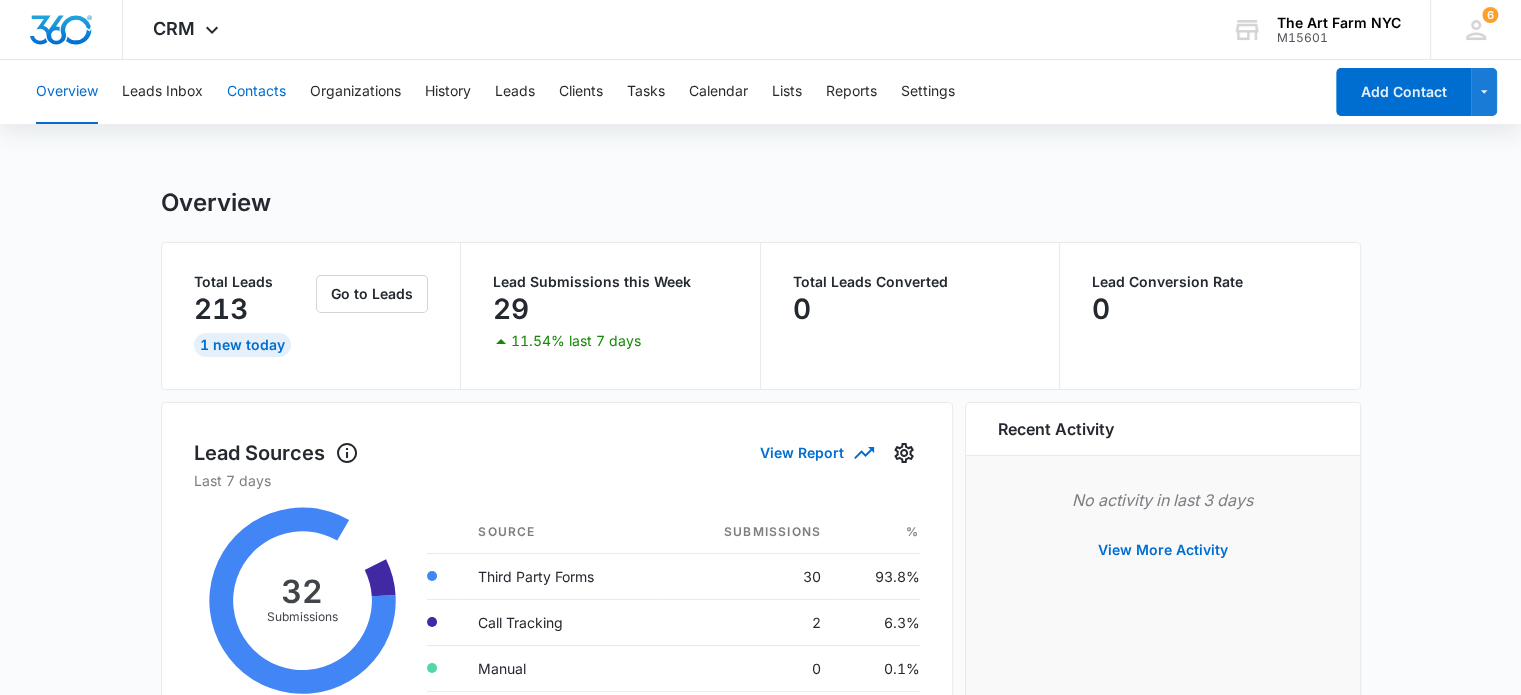 click on "Contacts" at bounding box center (256, 92) 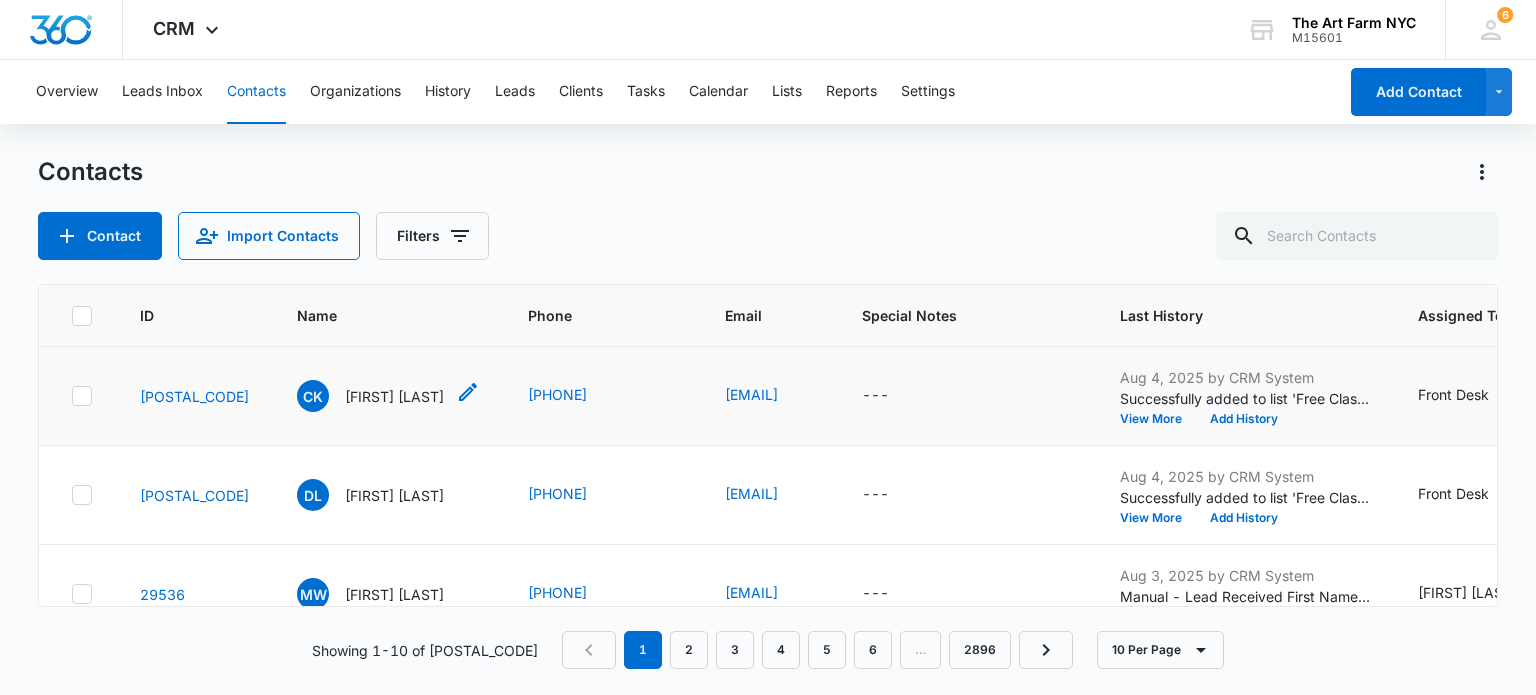 click on "[FIRST] [LAST]" at bounding box center [394, 396] 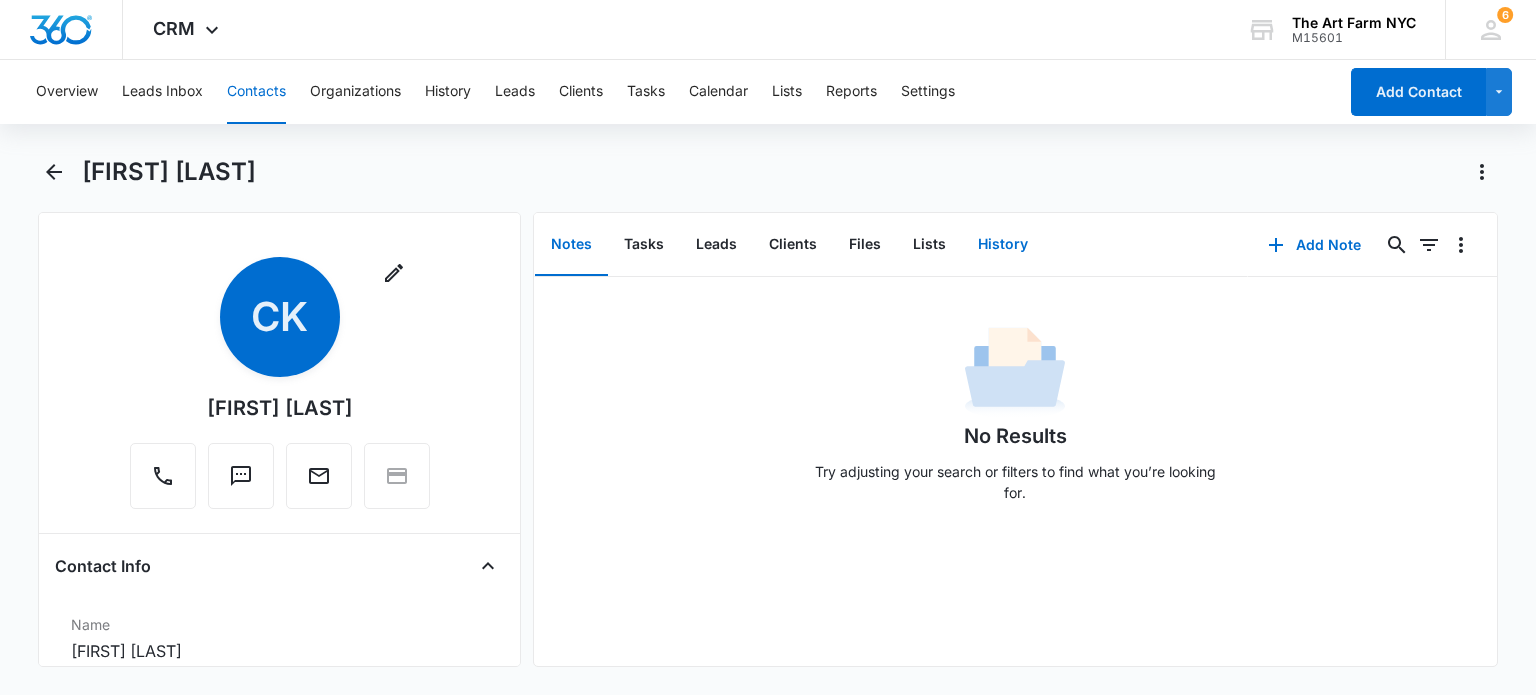 click on "History" at bounding box center (1003, 245) 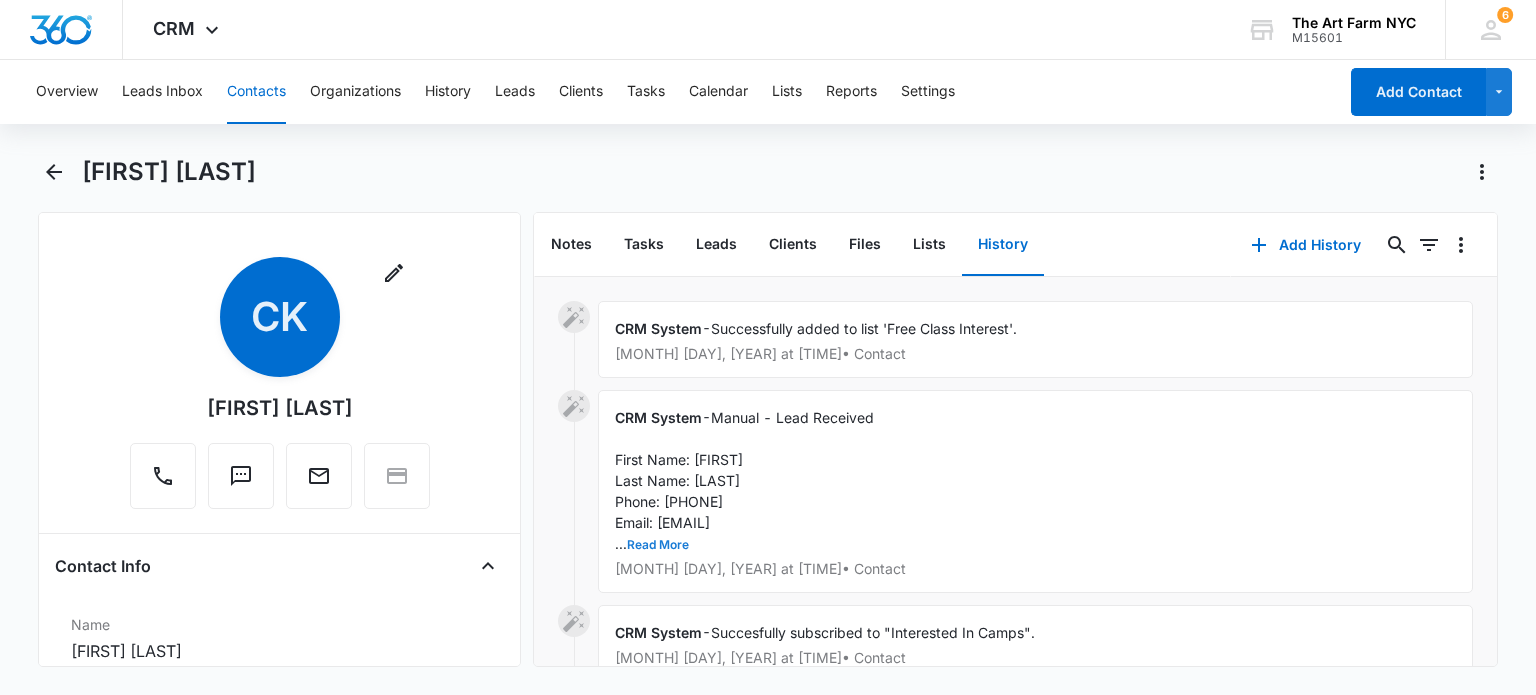 click on "Read More" at bounding box center (658, 545) 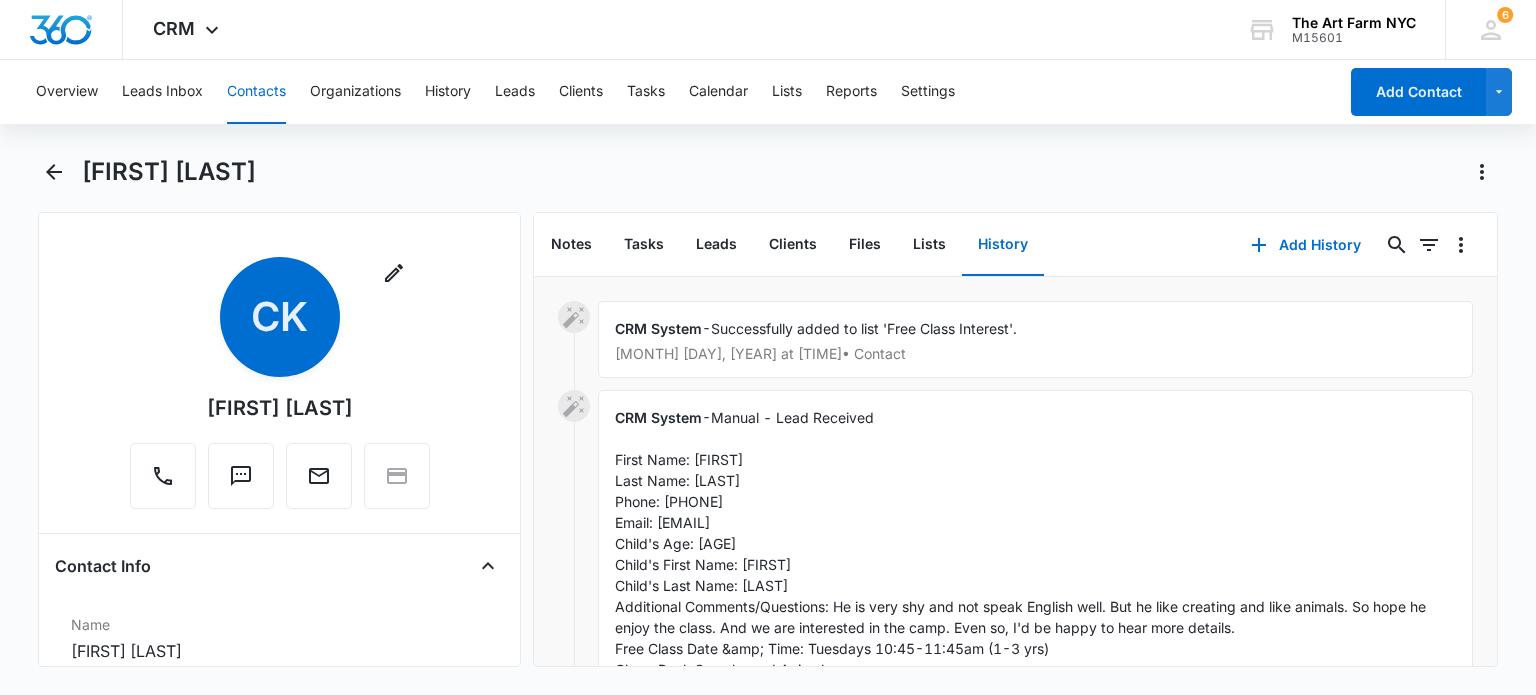 scroll, scrollTop: 86, scrollLeft: 0, axis: vertical 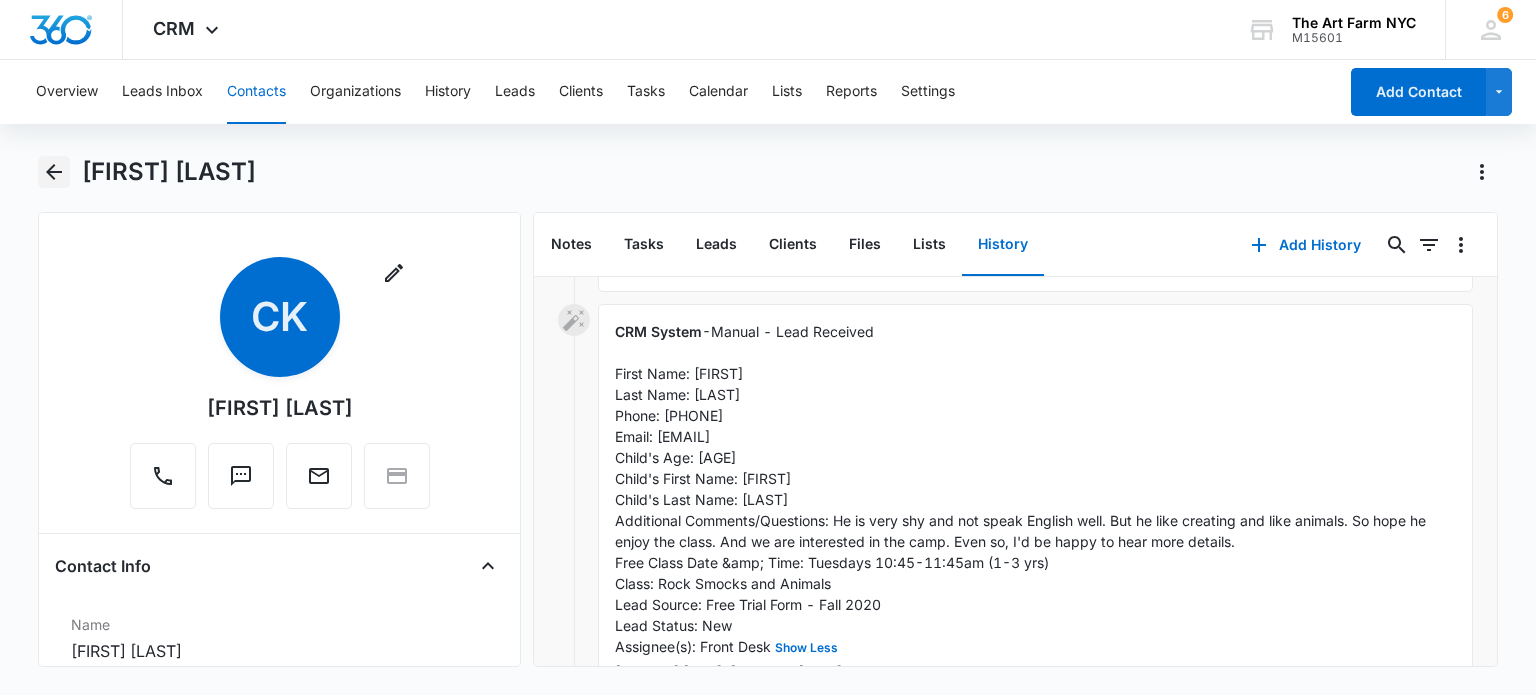 click 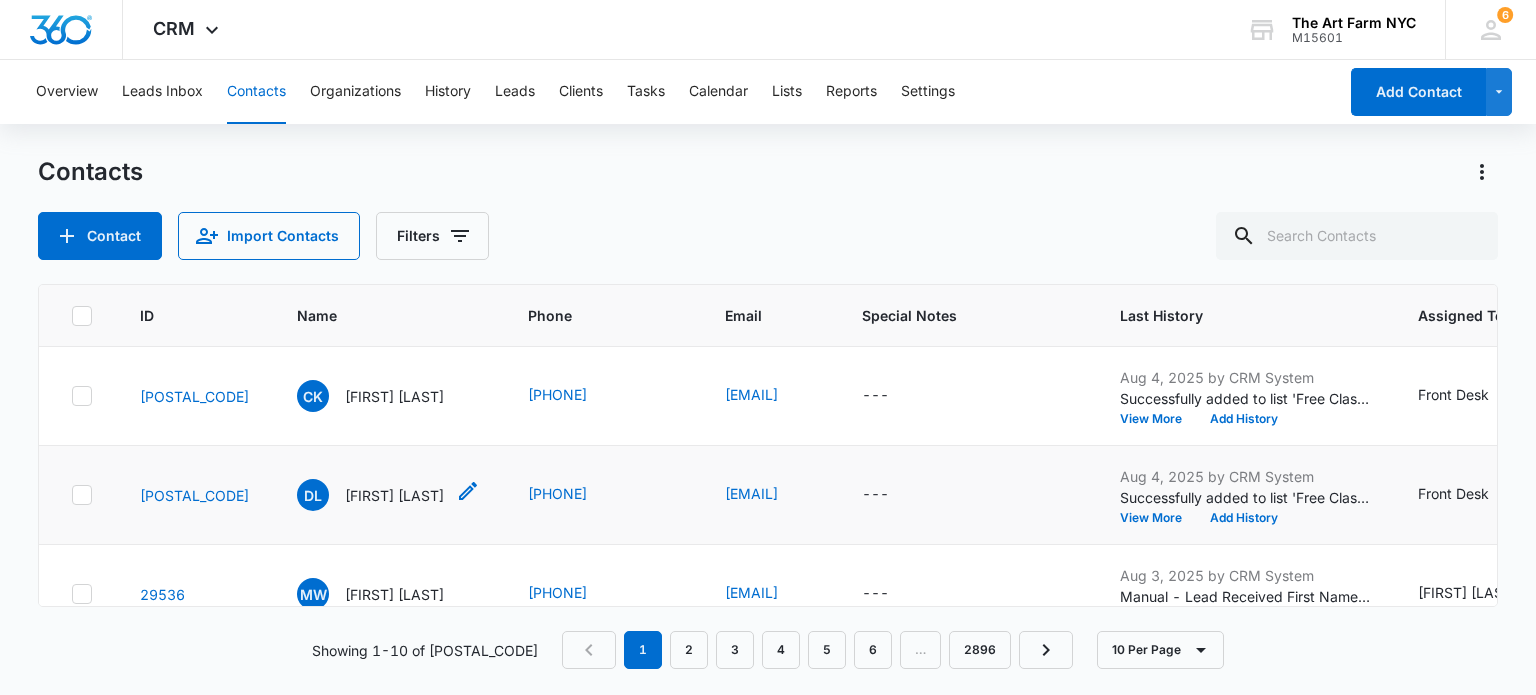 click on "[FIRST] [LAST]" at bounding box center (394, 495) 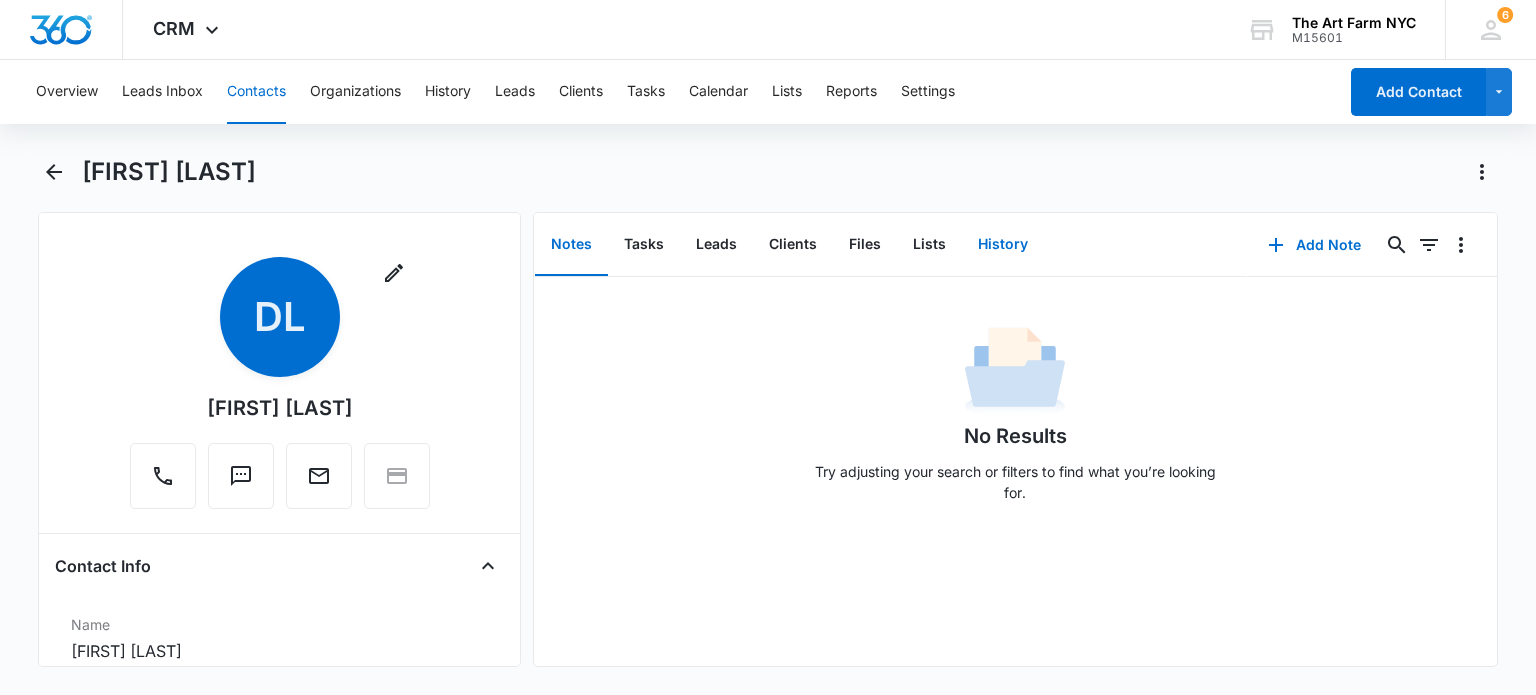 click on "History" at bounding box center [1003, 245] 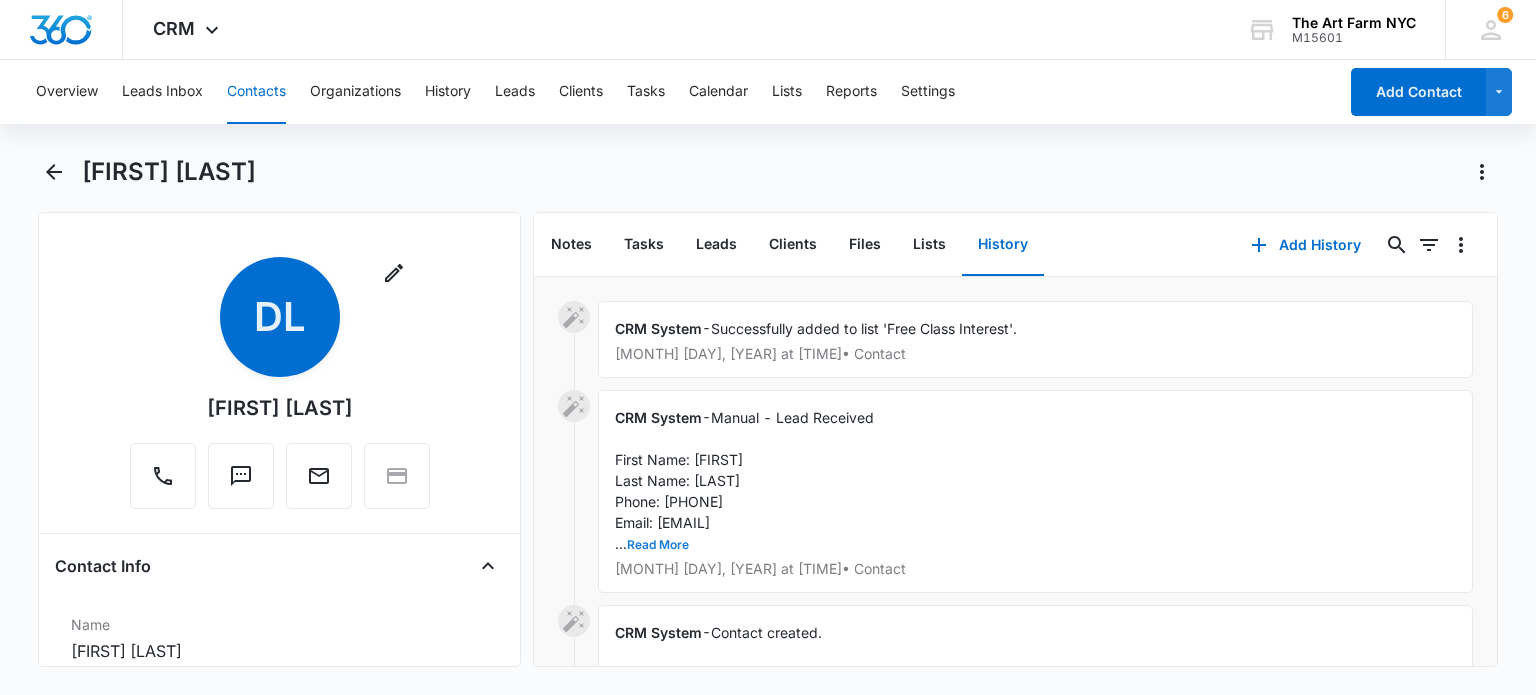 click on "Read More" at bounding box center (658, 545) 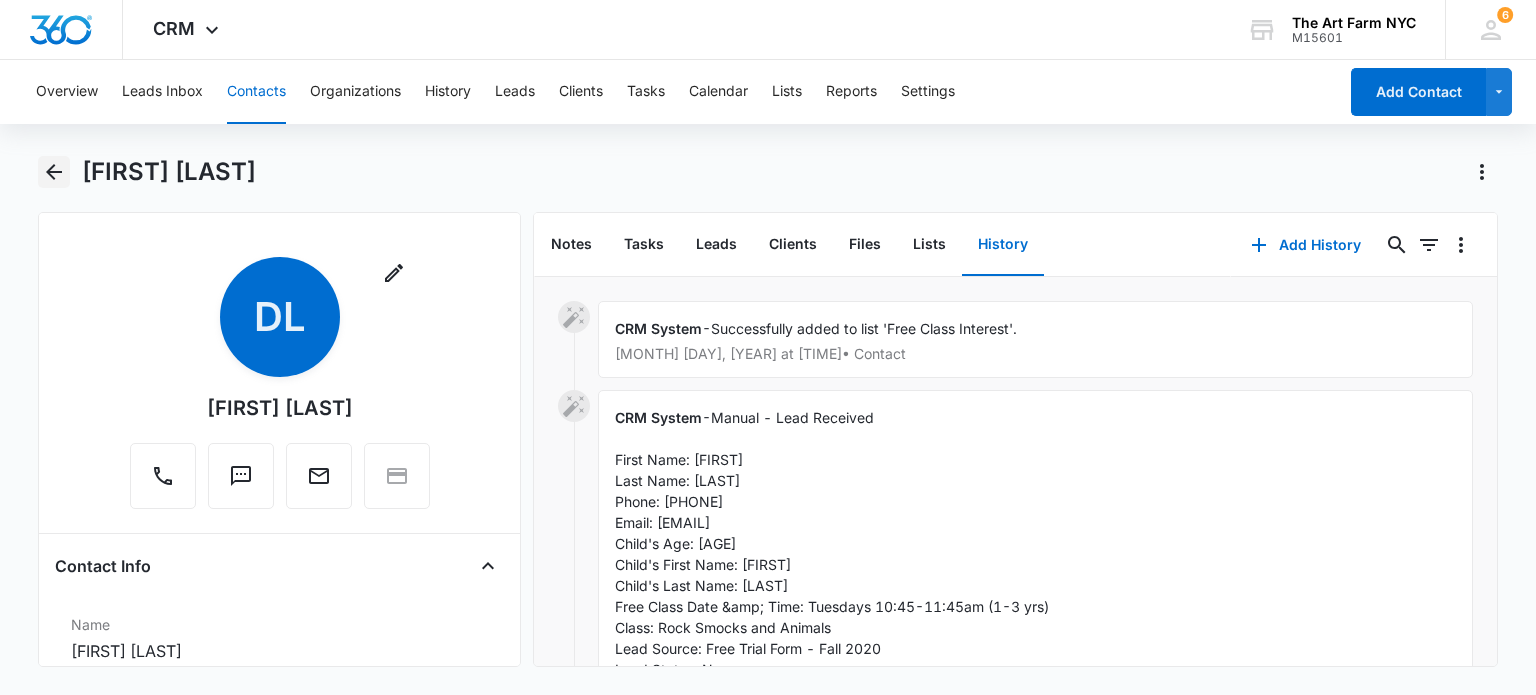 click 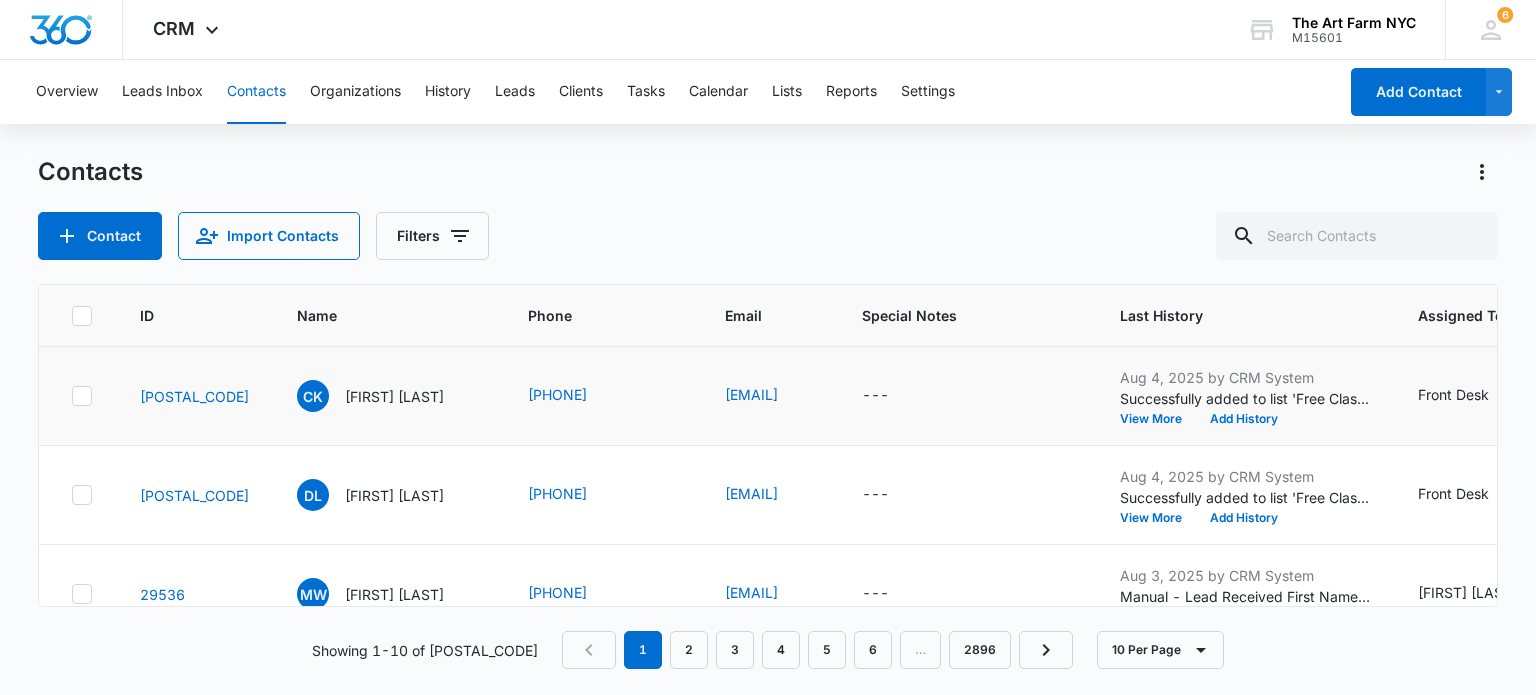 scroll, scrollTop: 91, scrollLeft: 0, axis: vertical 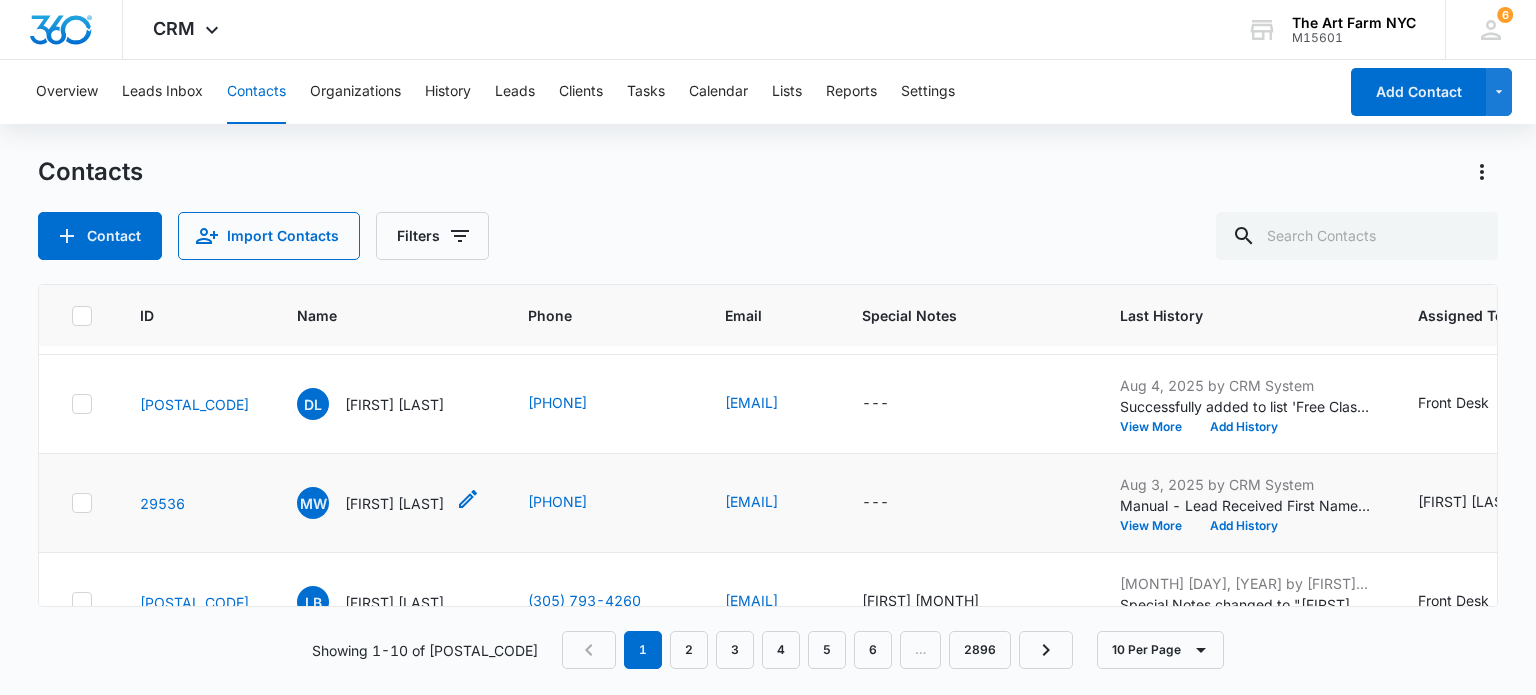 click on "[FIRST] [LAST]" at bounding box center [394, 503] 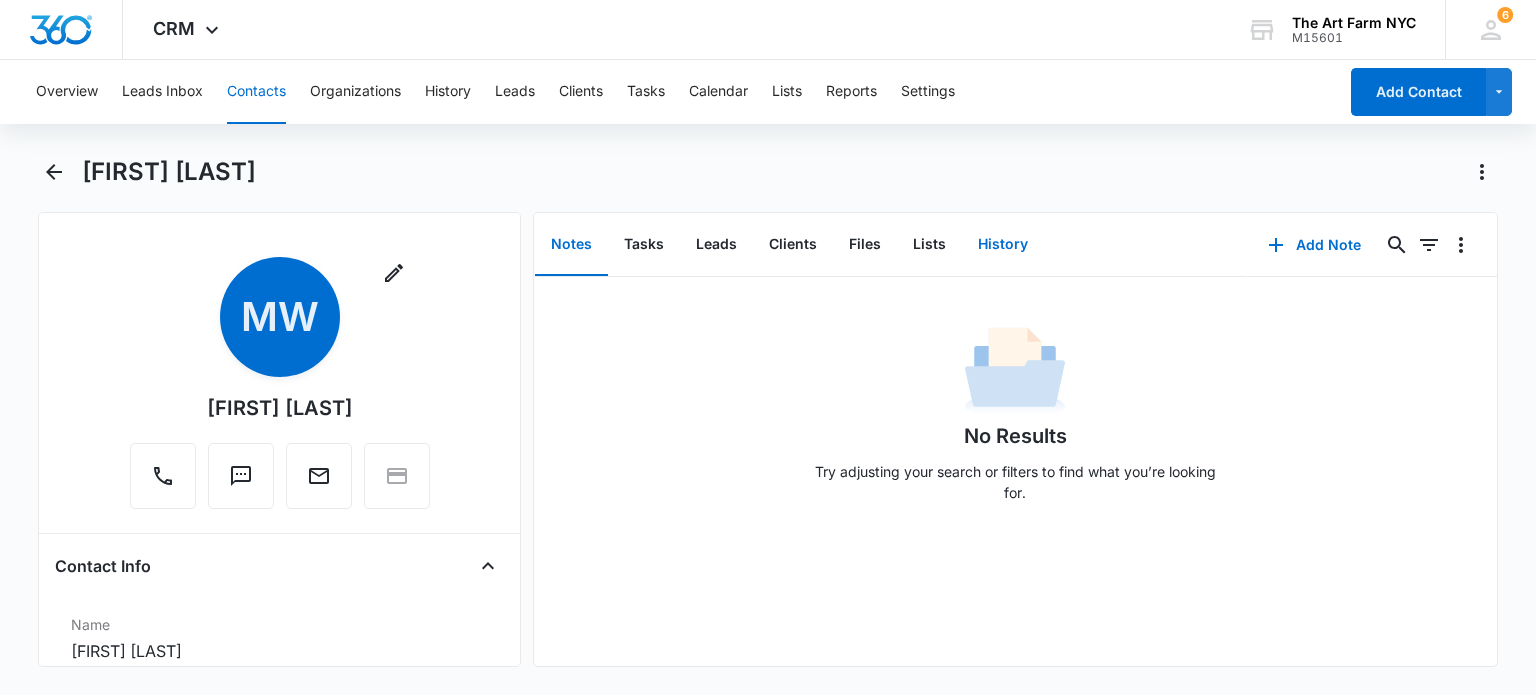 click on "History" at bounding box center (1003, 245) 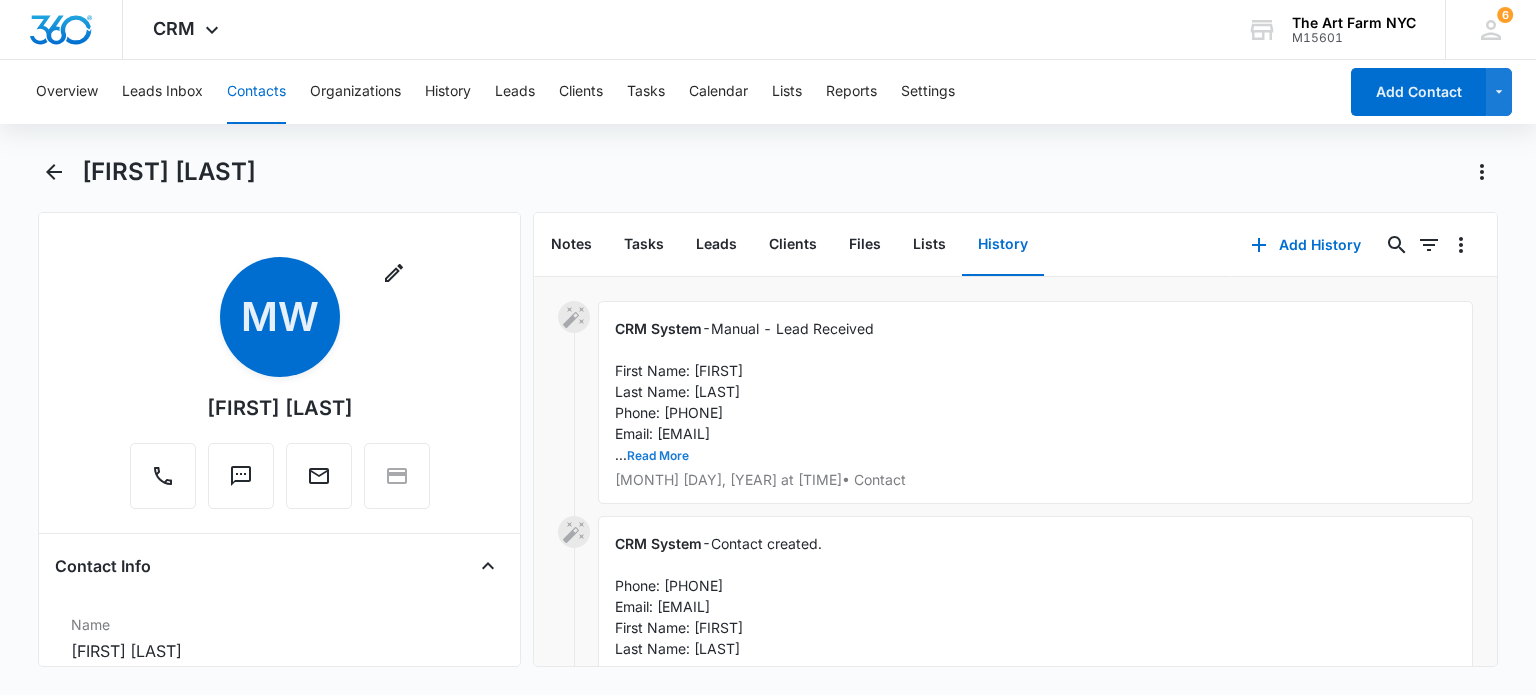 click on "Read More" at bounding box center (658, 456) 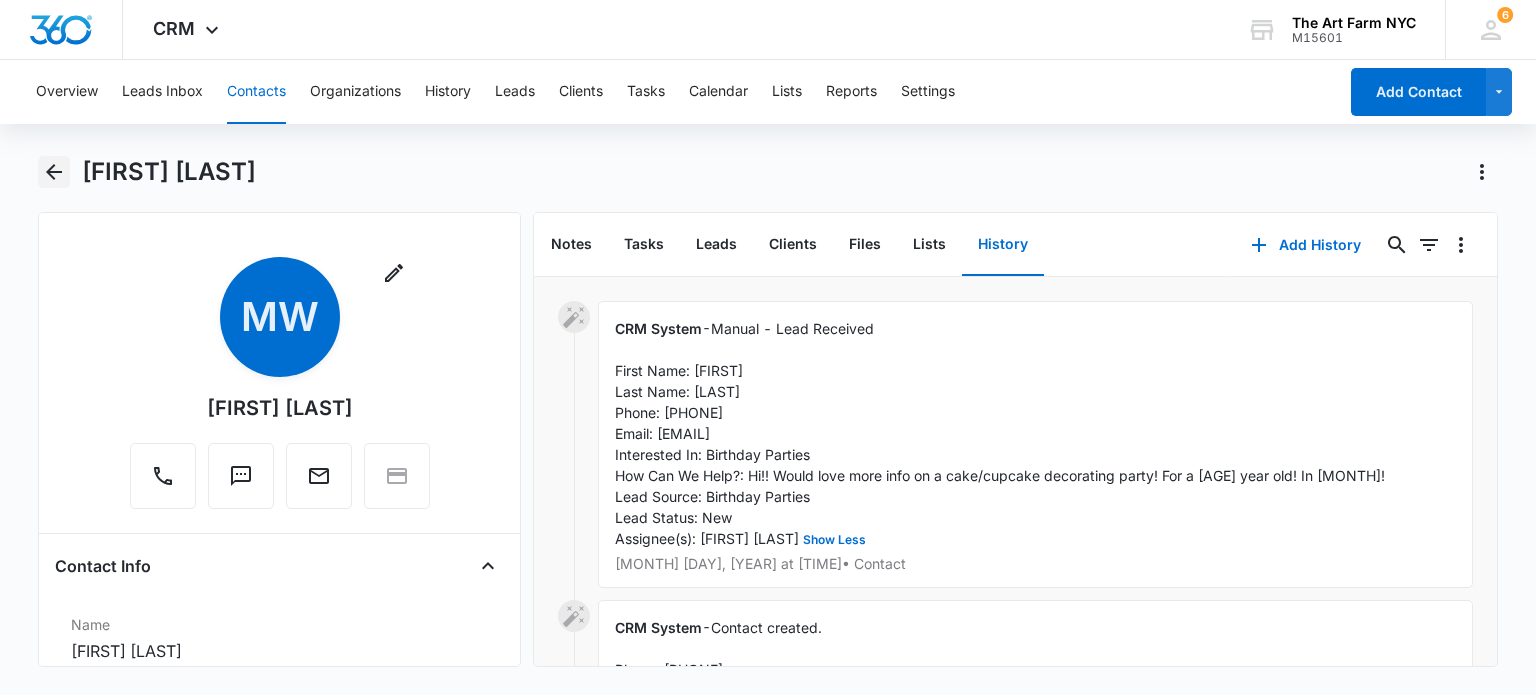 click at bounding box center (53, 172) 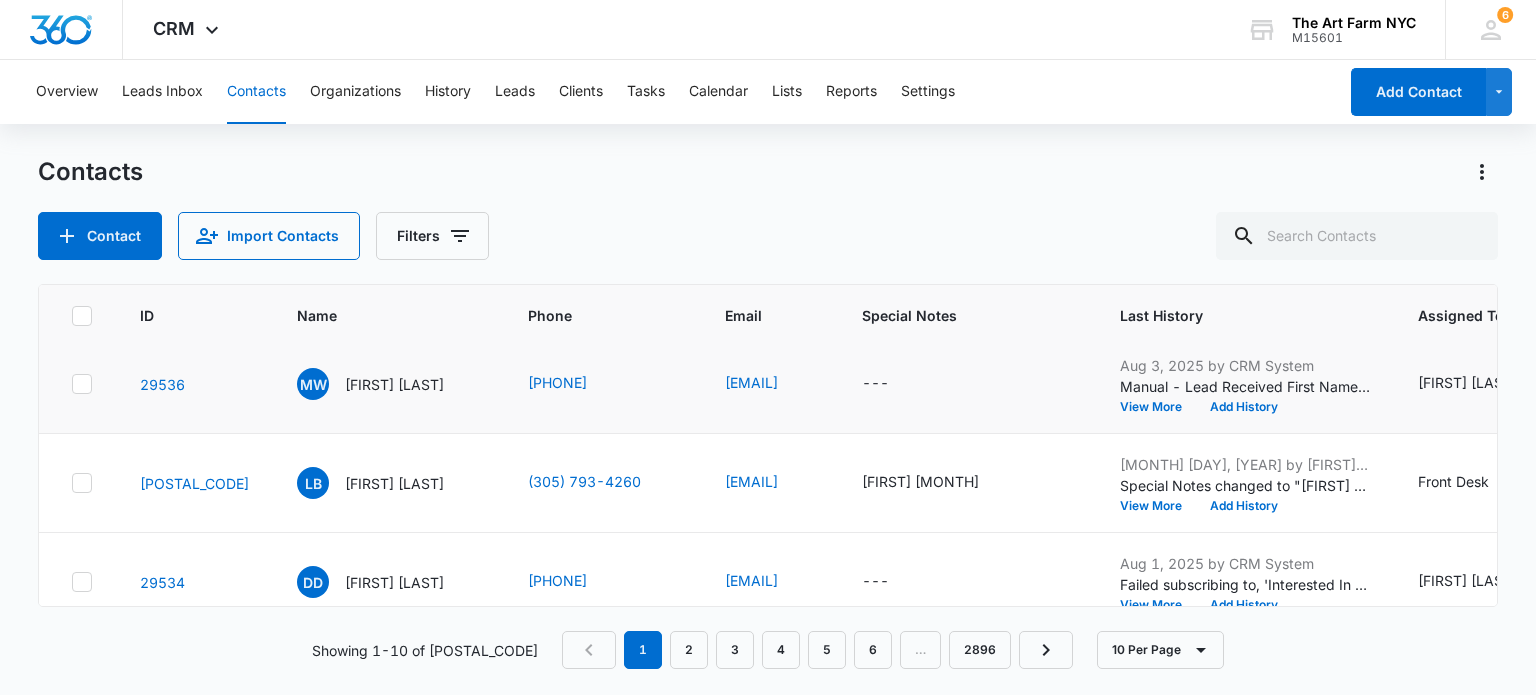 scroll, scrollTop: 0, scrollLeft: 0, axis: both 